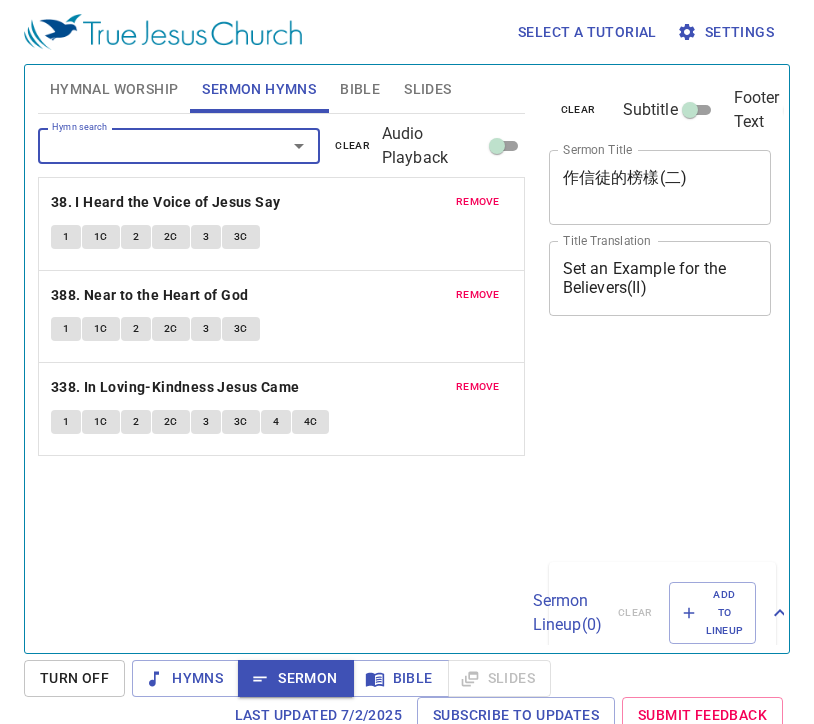 scroll, scrollTop: 9, scrollLeft: 0, axis: vertical 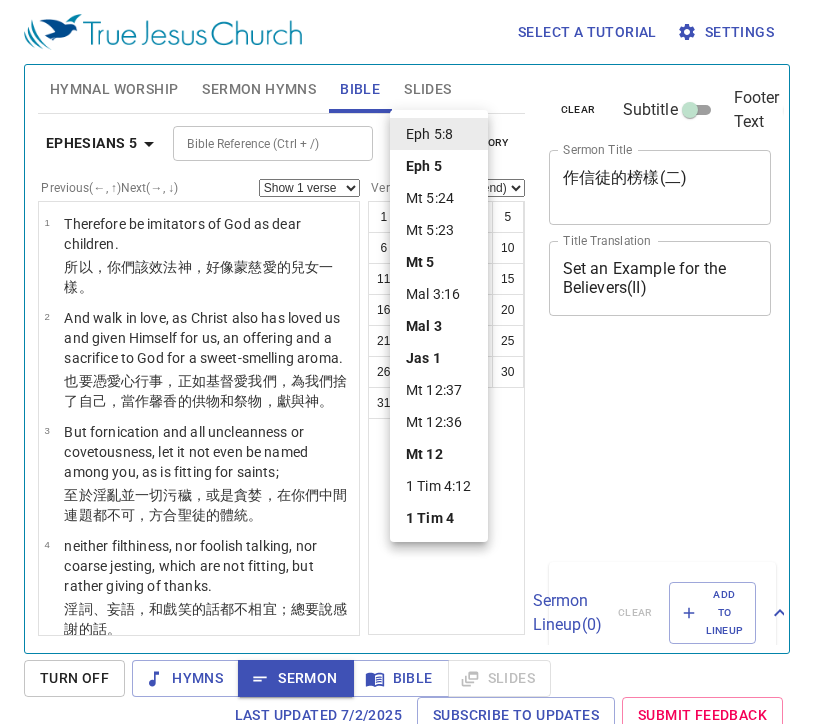 select on "8" 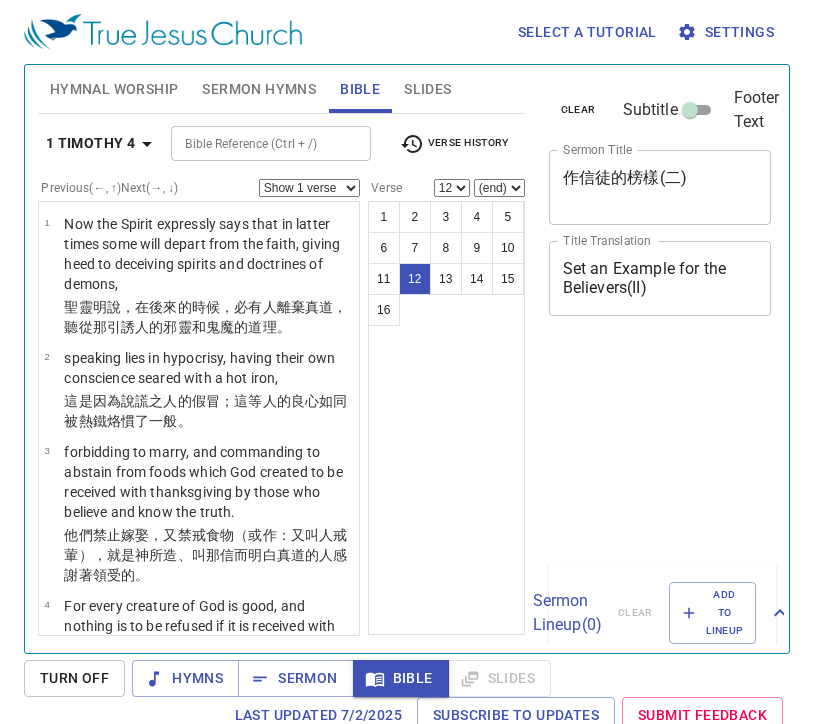 select on "12" 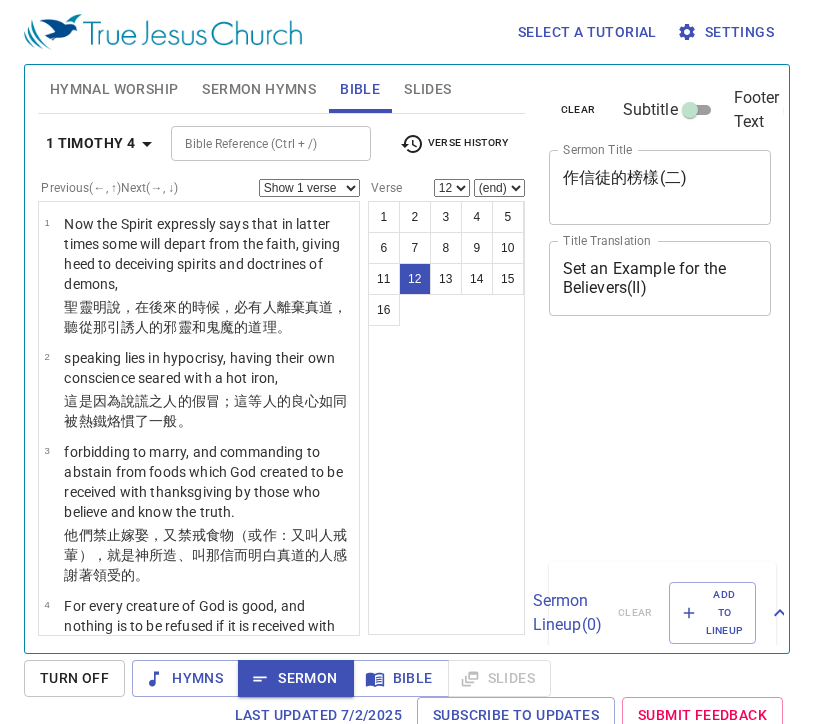 select on "12" 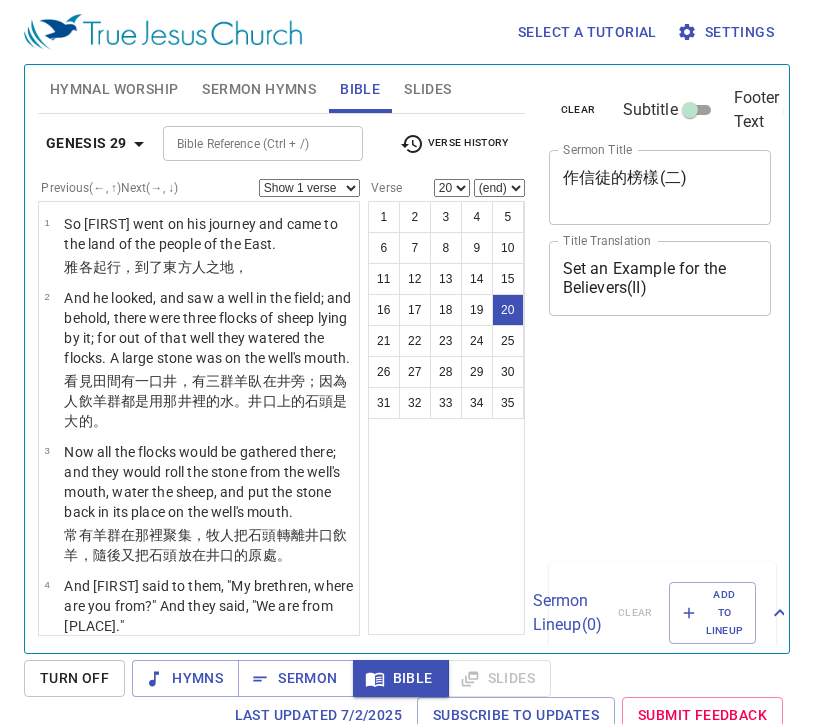 select on "20" 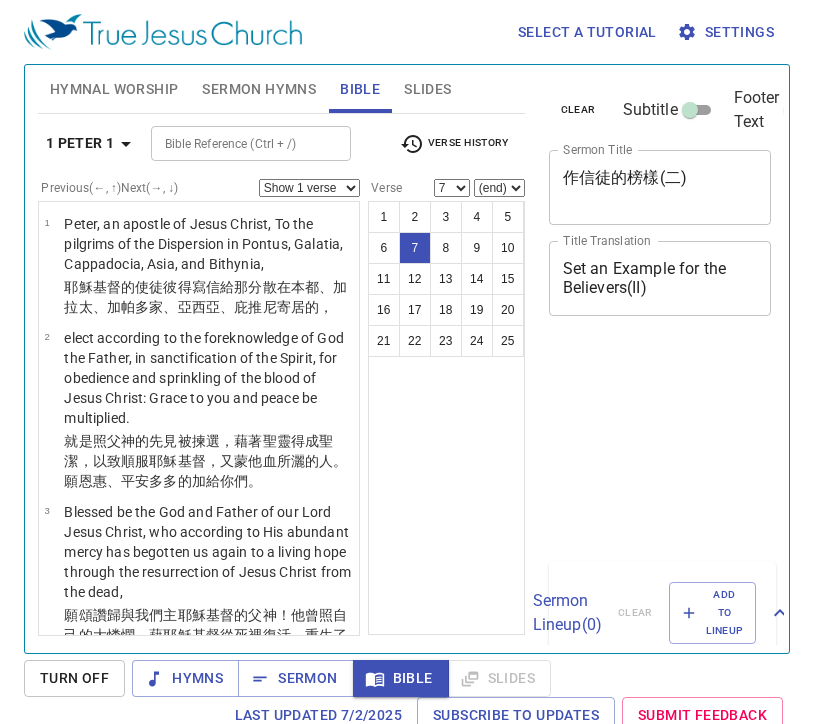 select on "7" 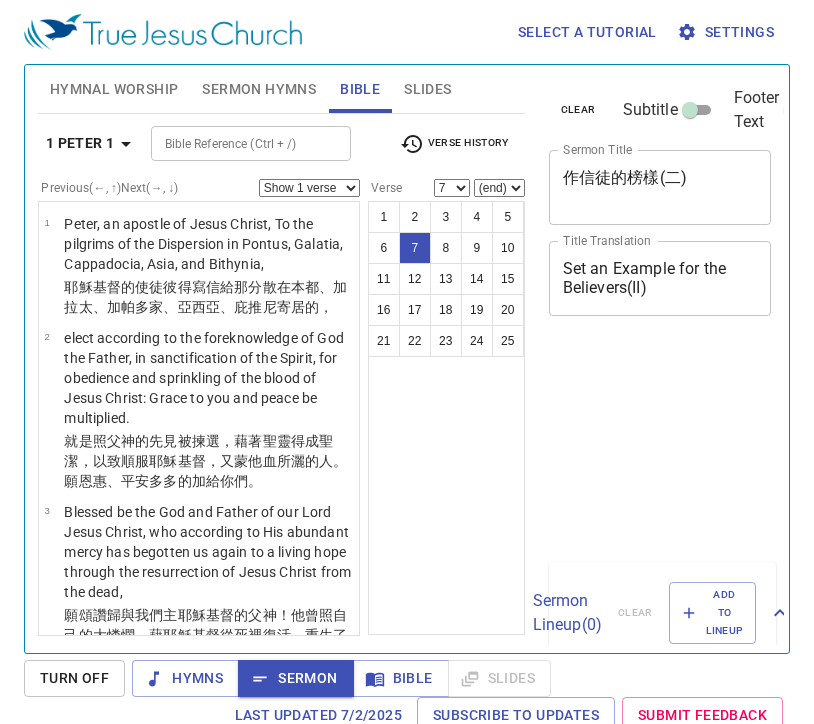select on "7" 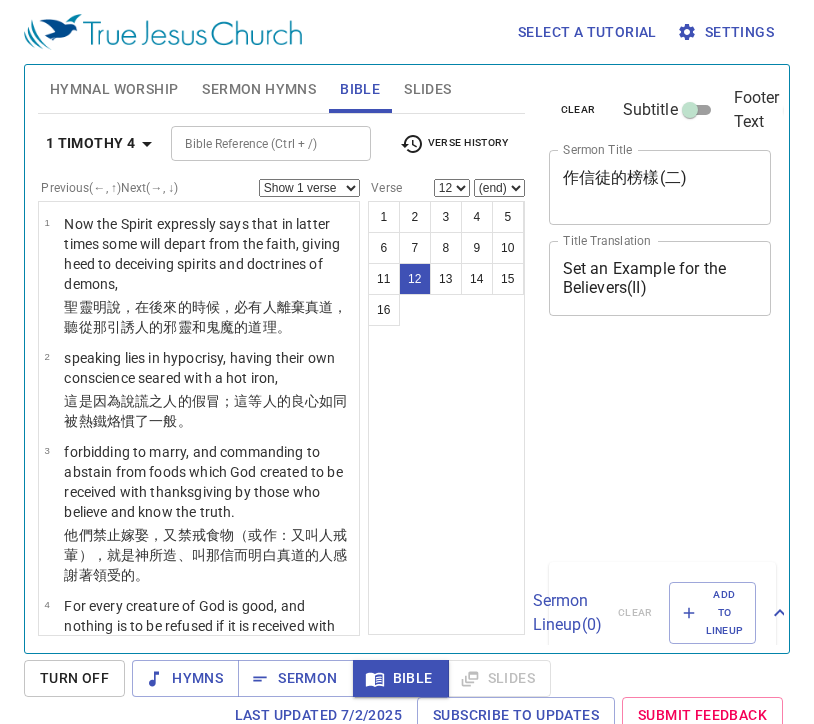 select on "12" 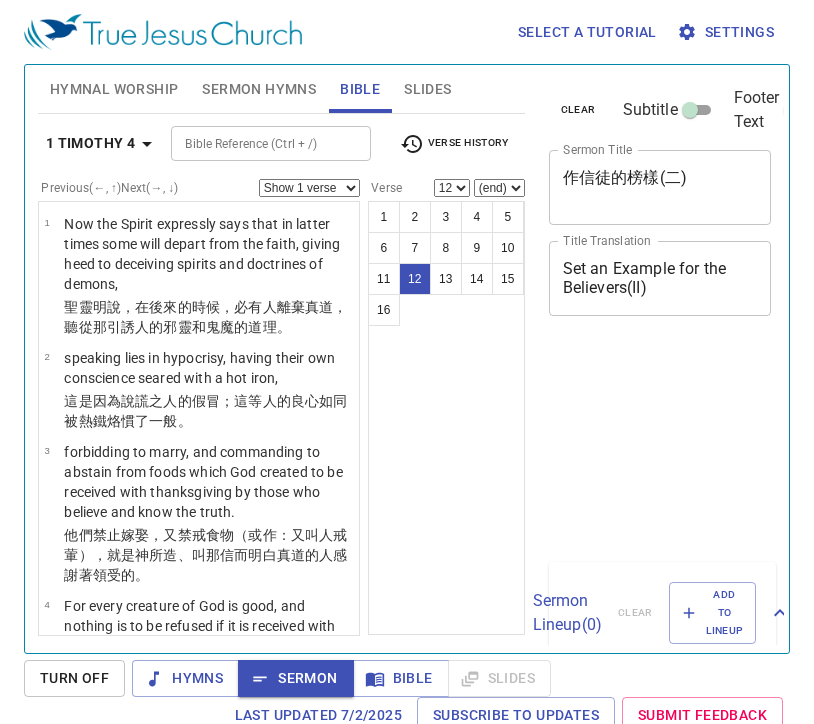 select on "12" 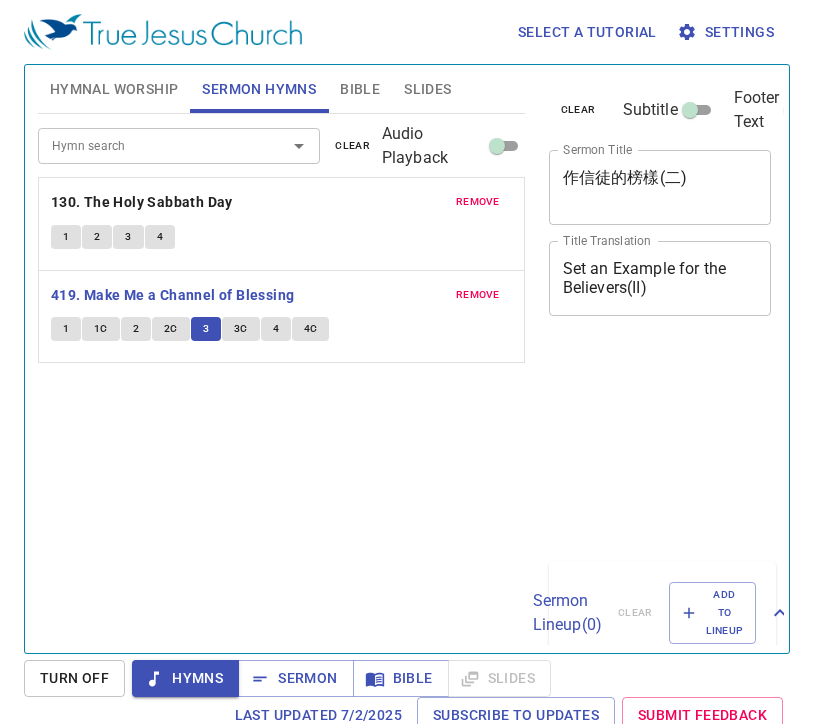 scroll, scrollTop: 9, scrollLeft: 0, axis: vertical 